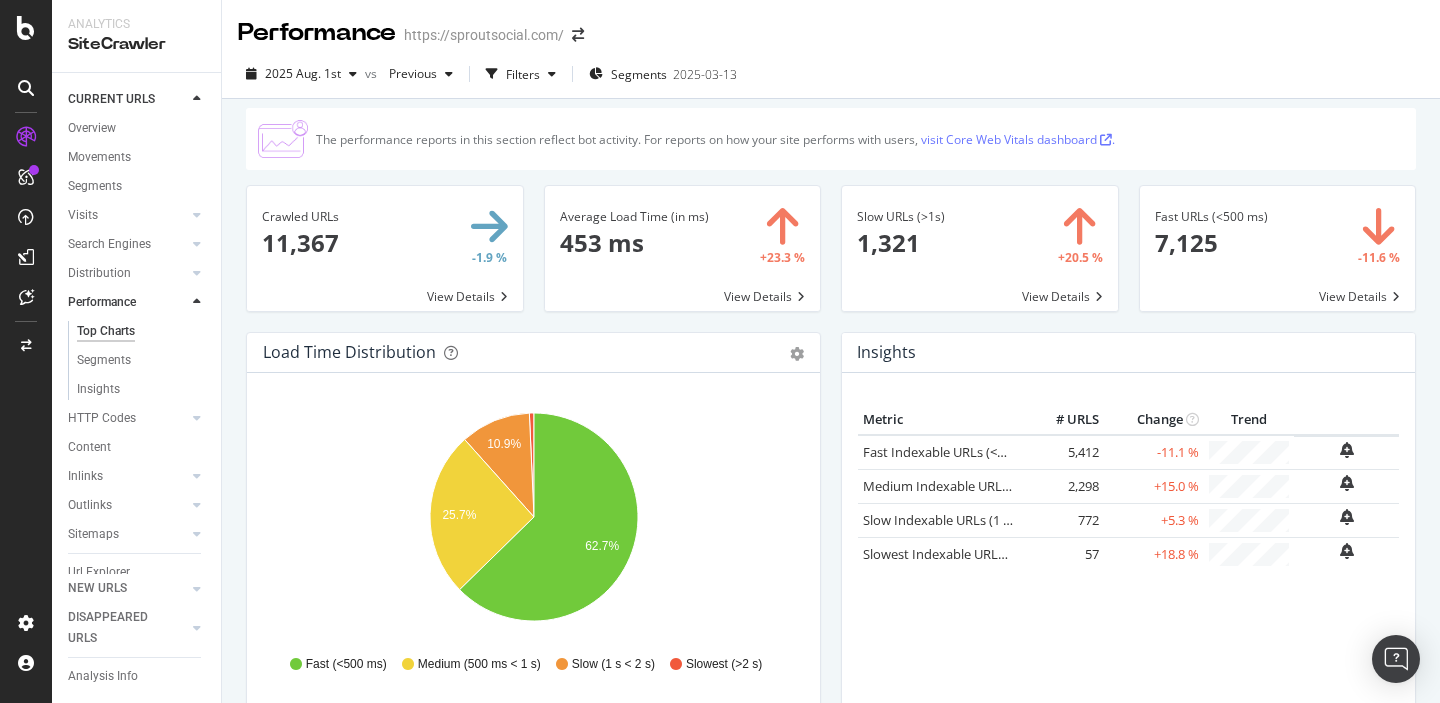 scroll, scrollTop: 0, scrollLeft: 0, axis: both 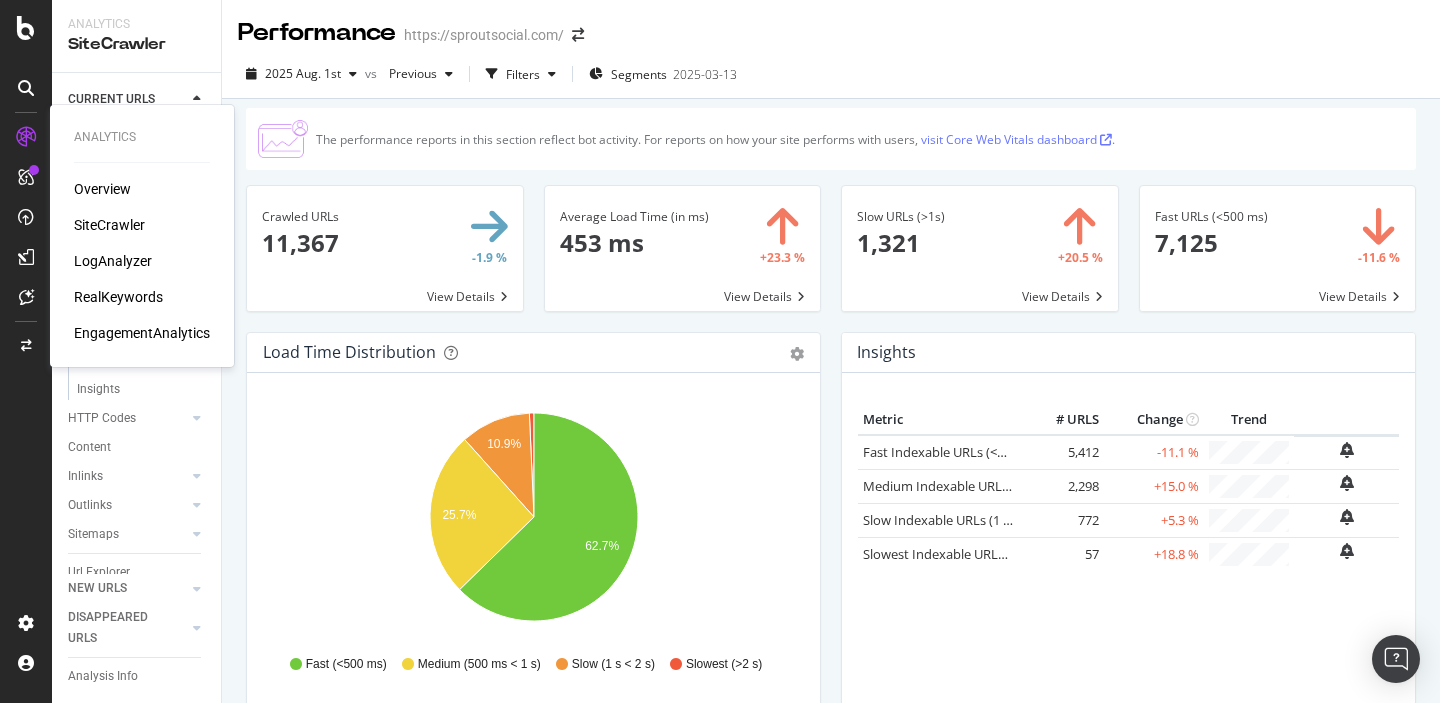 click on "SiteCrawler" at bounding box center (109, 225) 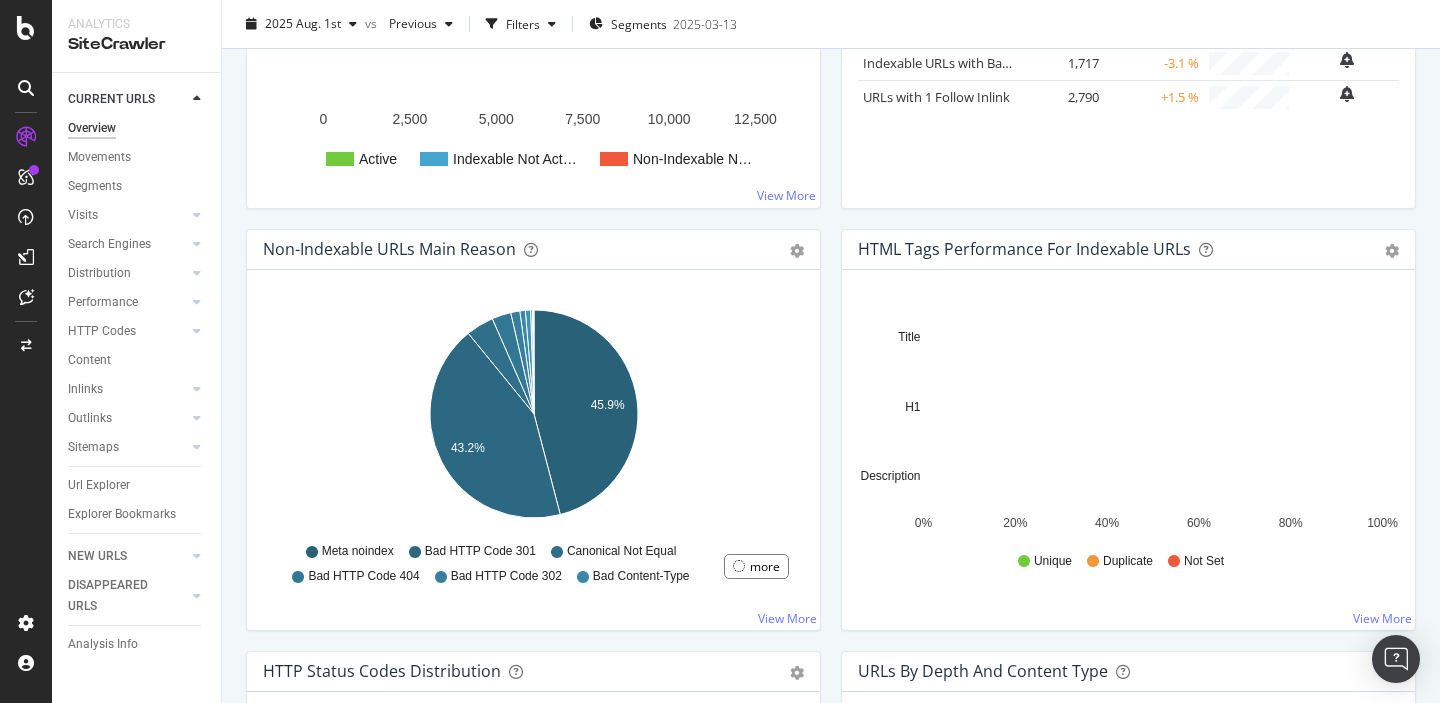 scroll, scrollTop: 0, scrollLeft: 0, axis: both 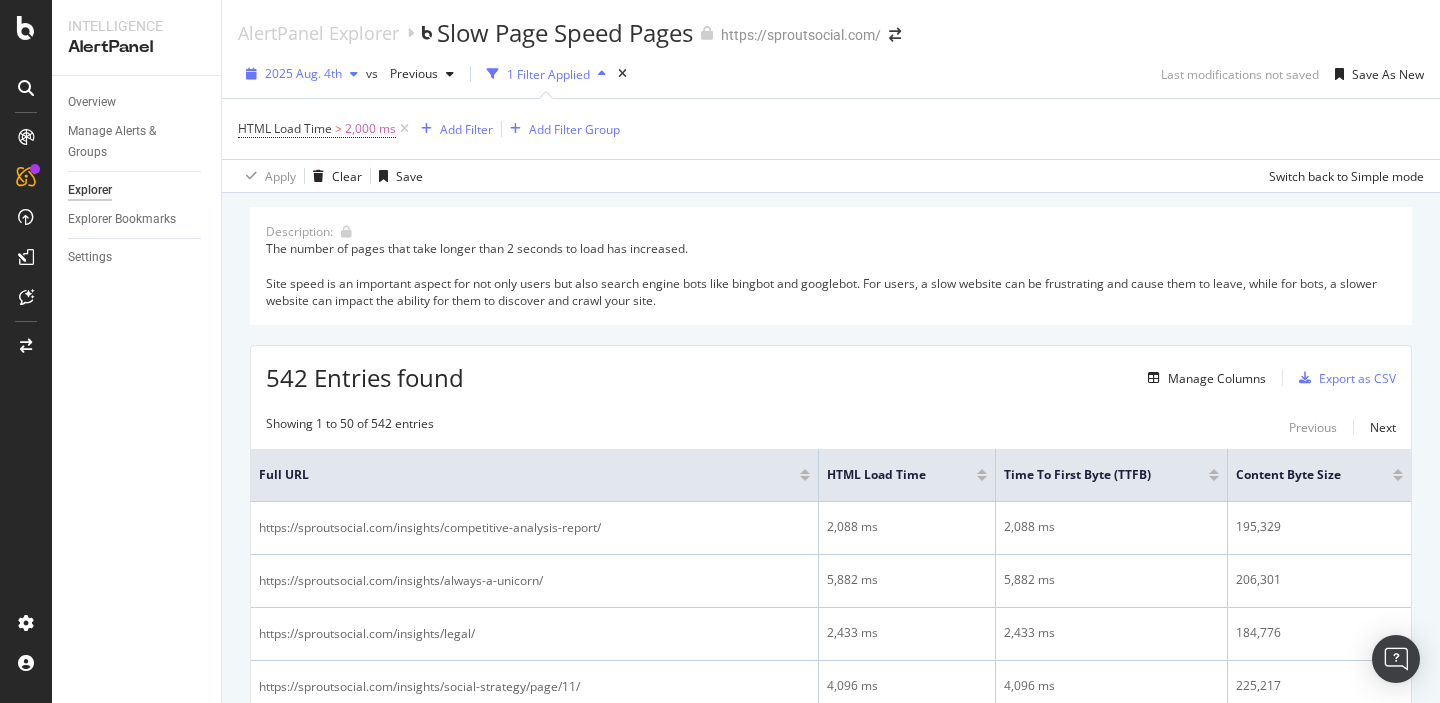 click on "2025 Aug. 4th" at bounding box center [303, 73] 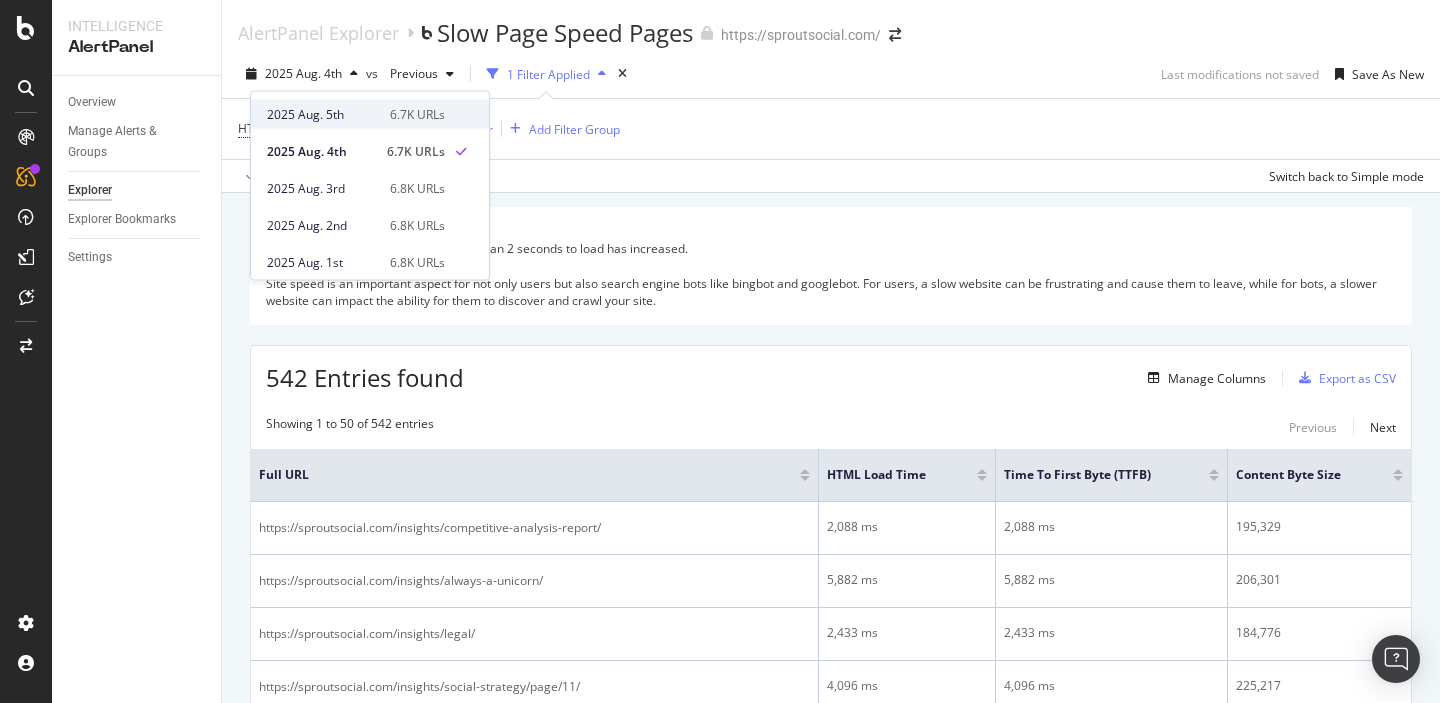 click on "2025 Aug. 5th" at bounding box center [322, 114] 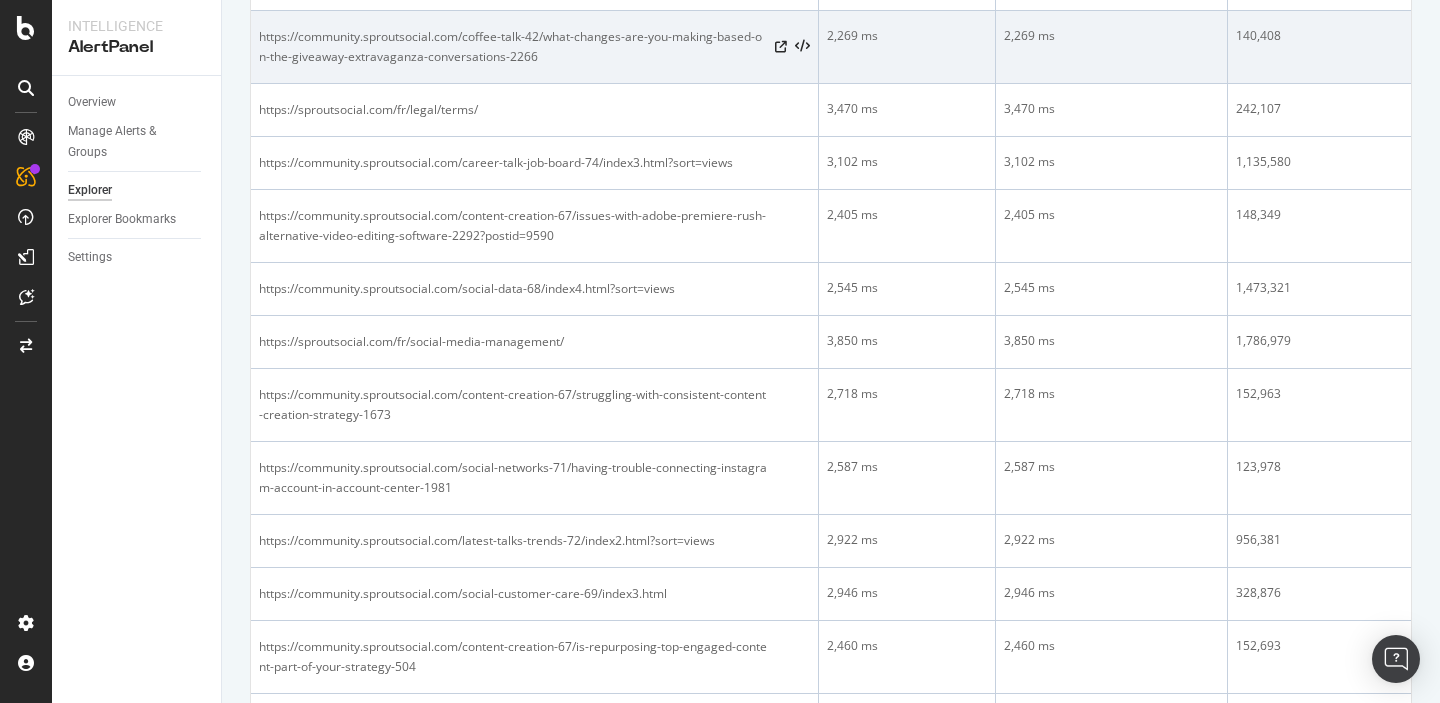 scroll, scrollTop: 1129, scrollLeft: 0, axis: vertical 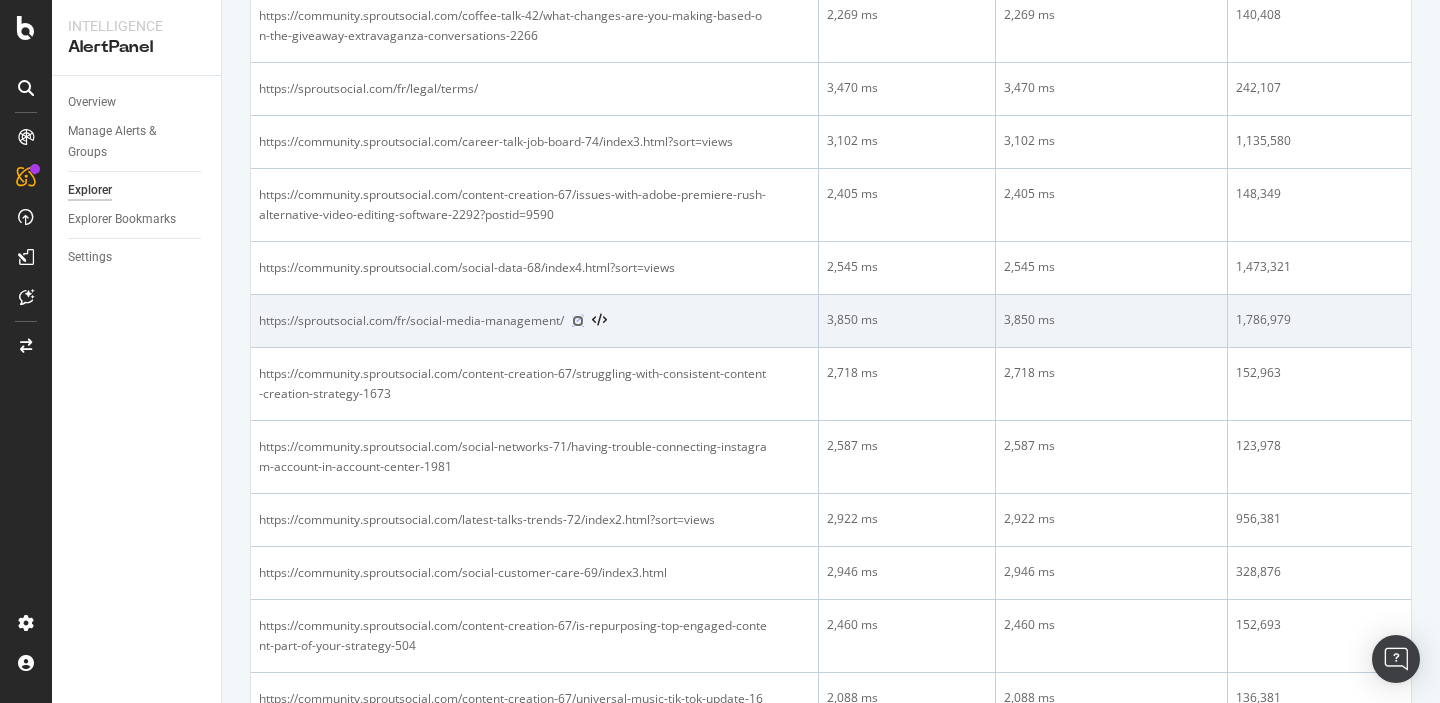click at bounding box center [578, 321] 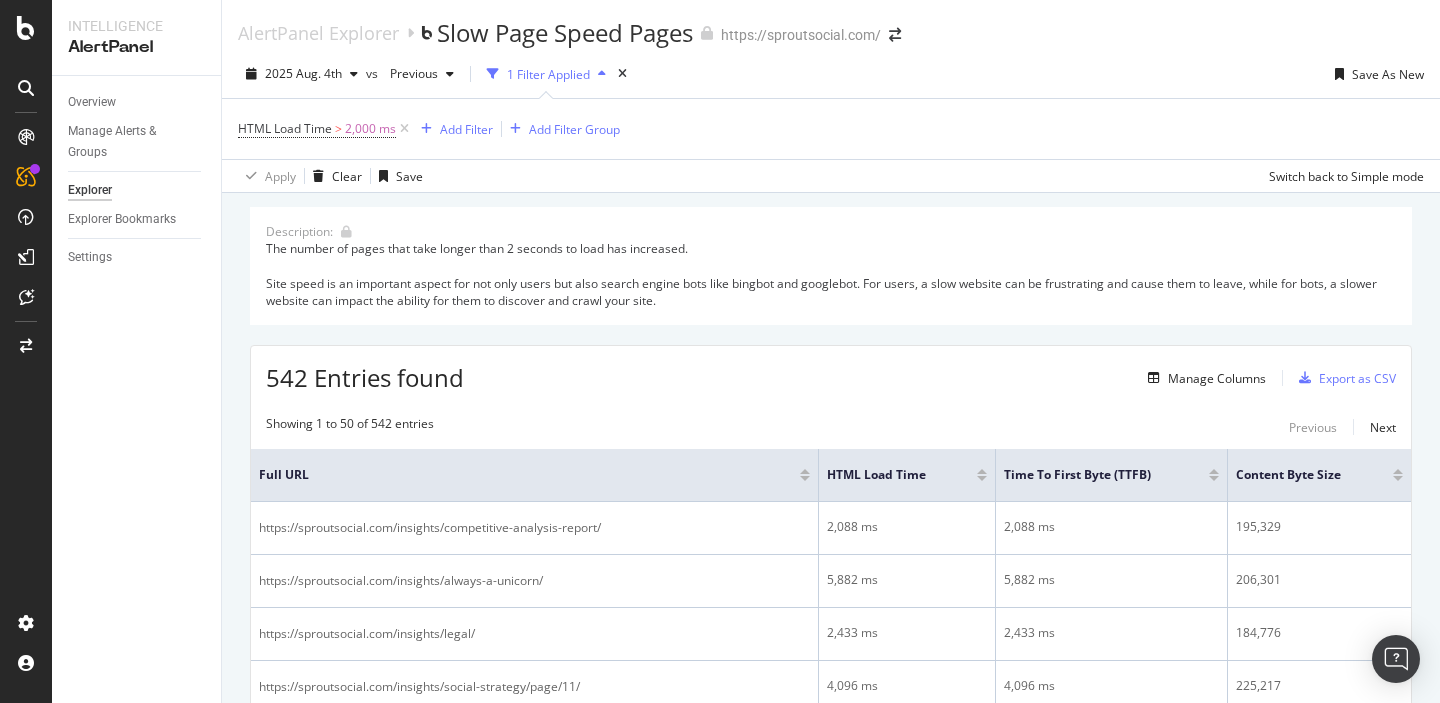 scroll, scrollTop: 0, scrollLeft: 0, axis: both 